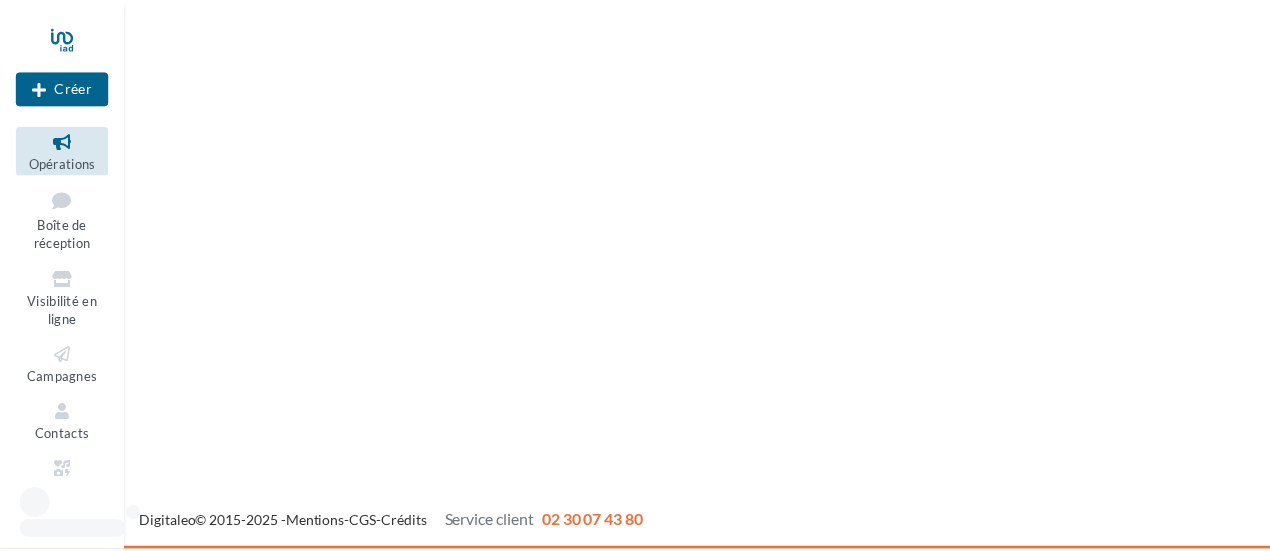 scroll, scrollTop: 0, scrollLeft: 0, axis: both 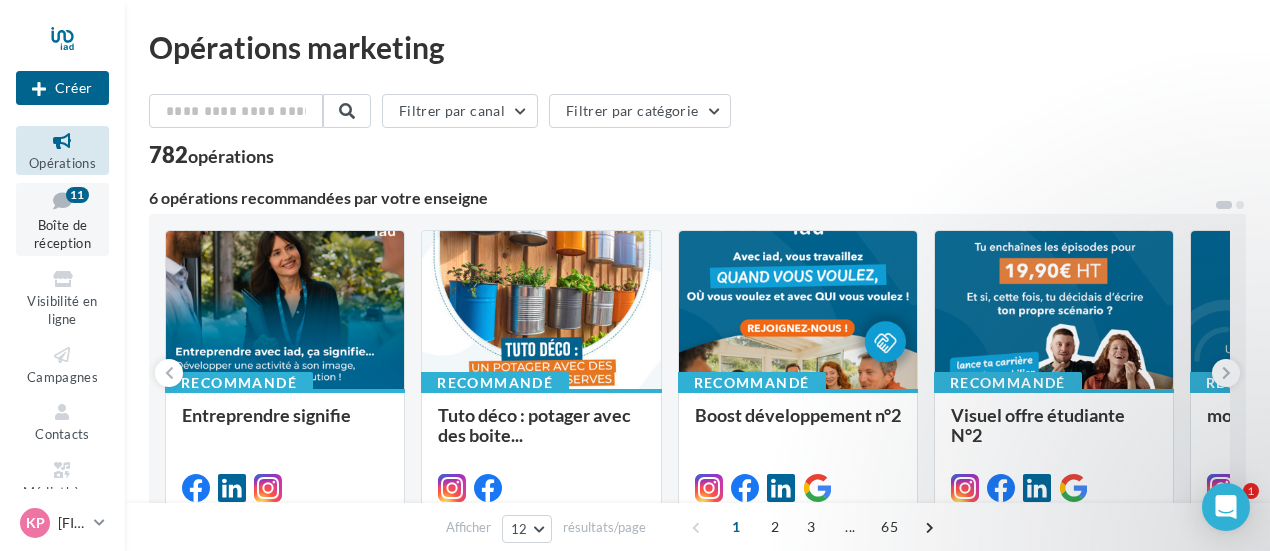click on "Boîte de réception" at bounding box center (62, 234) 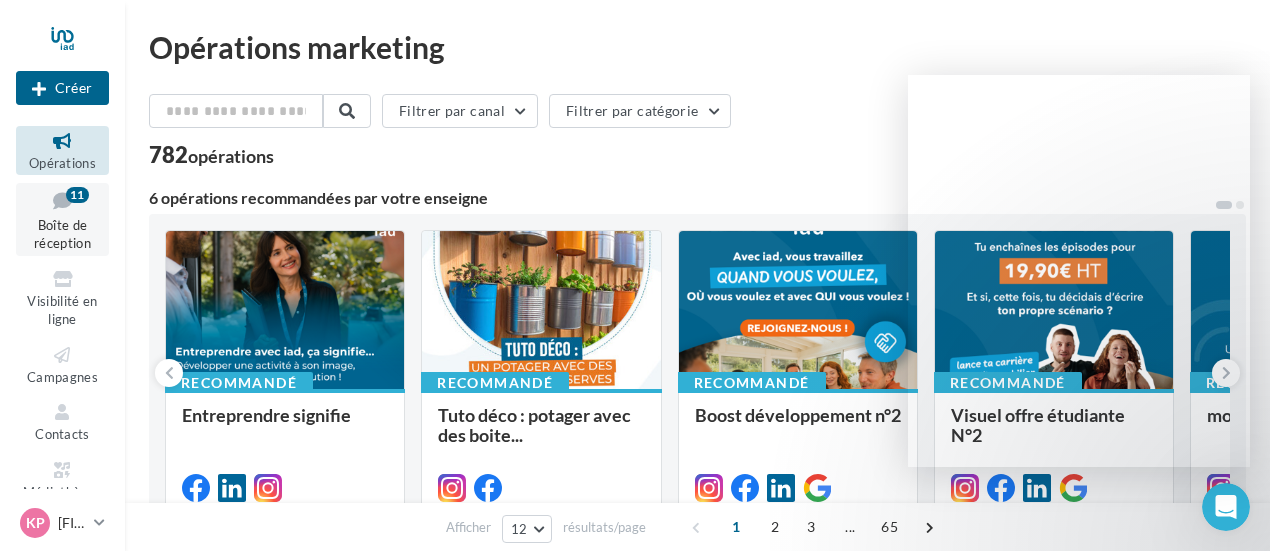 scroll, scrollTop: 0, scrollLeft: 0, axis: both 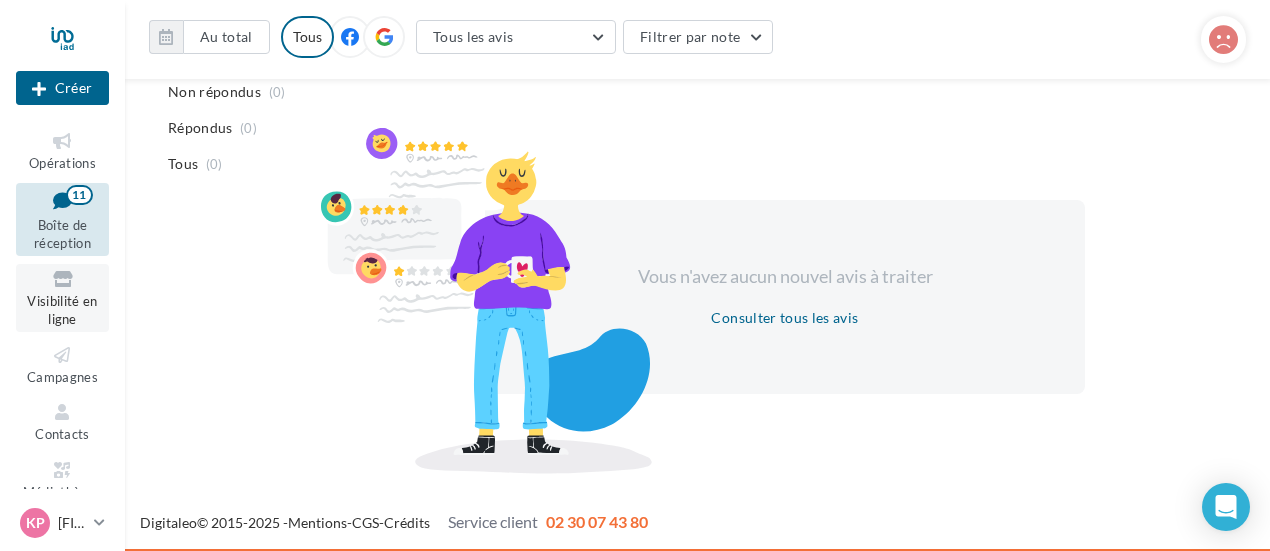 click on "Visibilité en ligne" at bounding box center [62, 310] 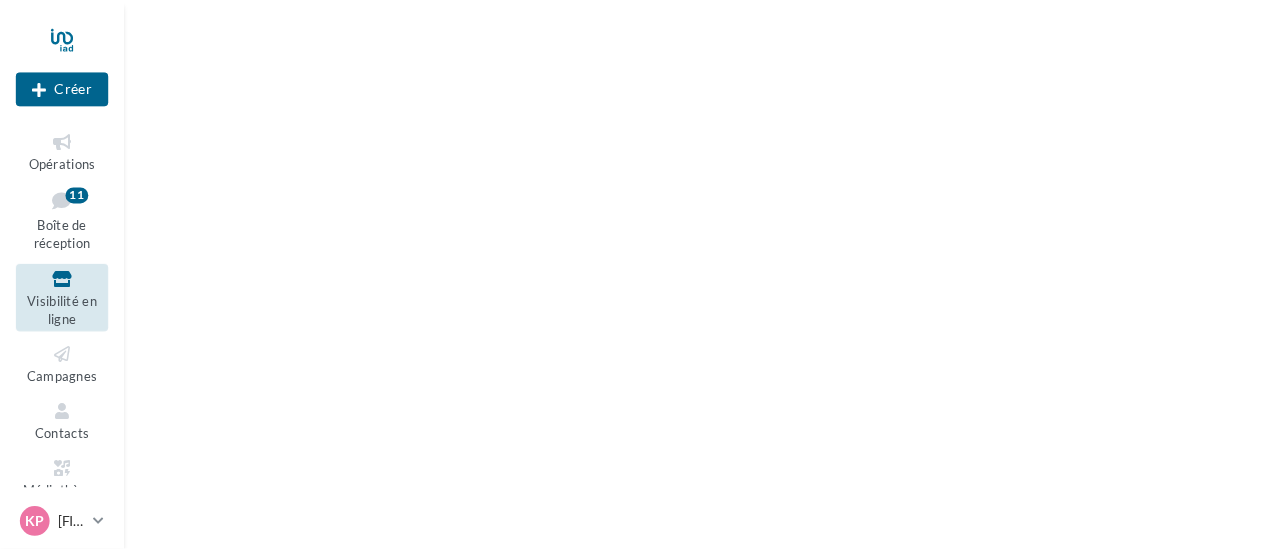 scroll, scrollTop: 0, scrollLeft: 0, axis: both 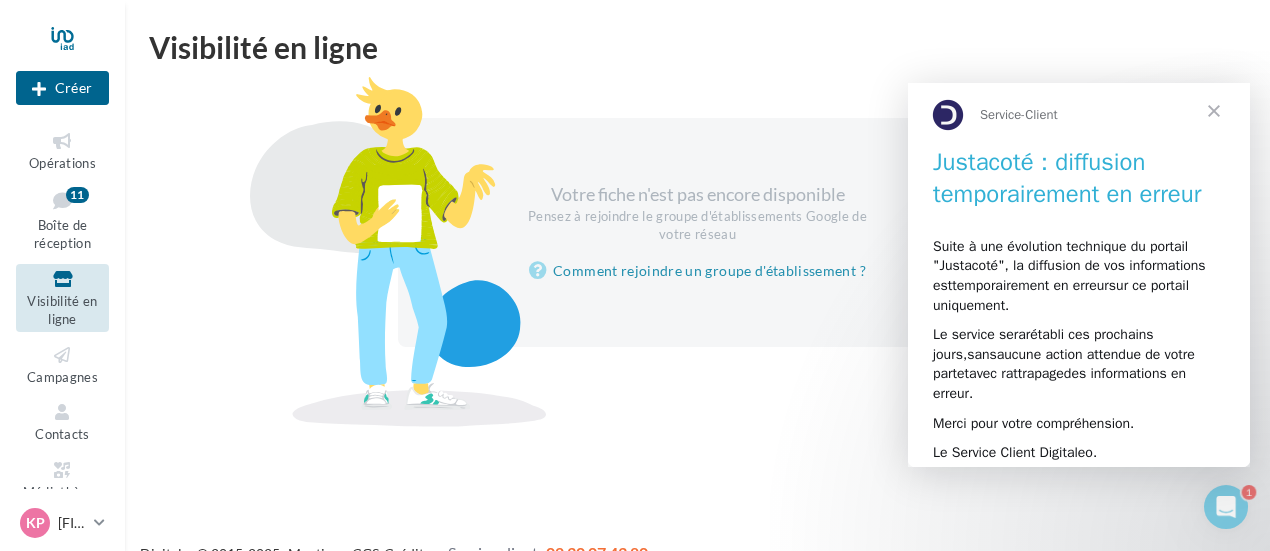 click at bounding box center [1214, 110] 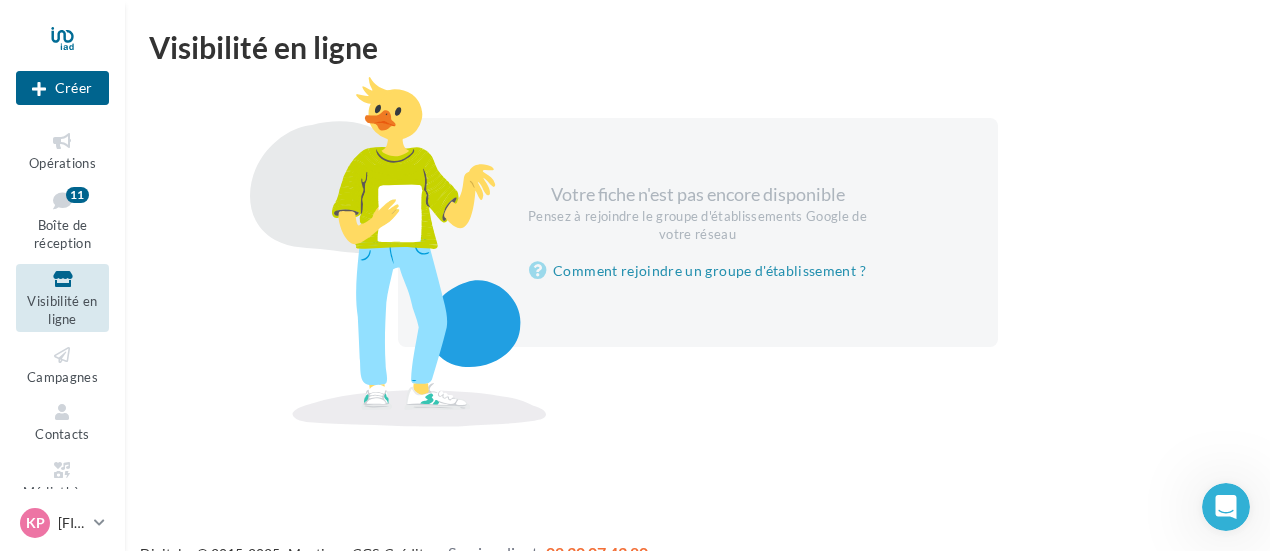 scroll, scrollTop: 80, scrollLeft: 0, axis: vertical 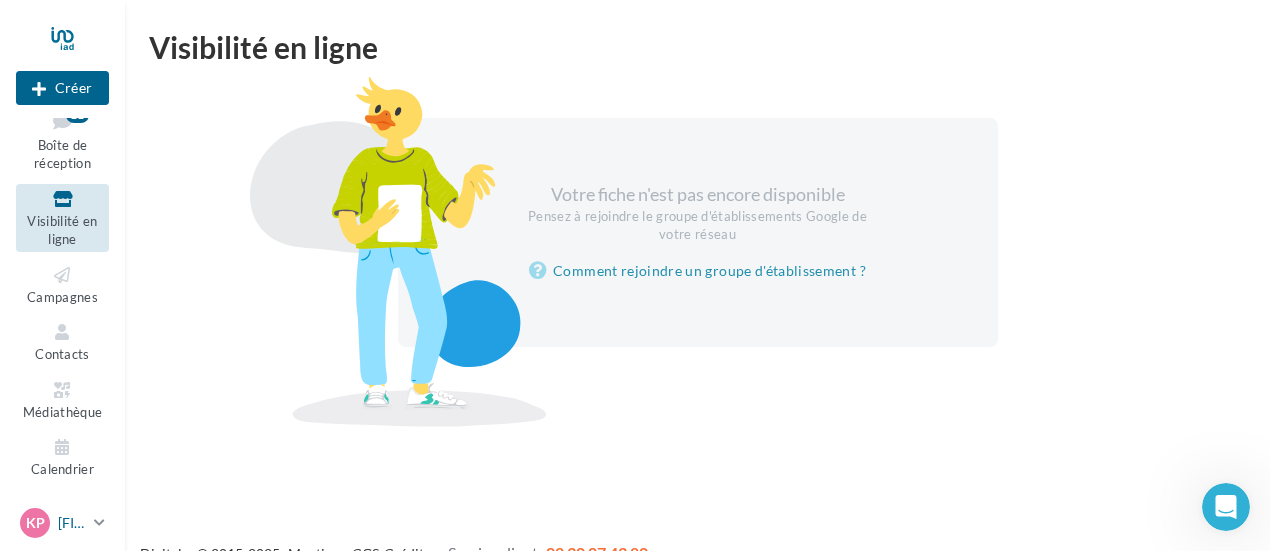 click on "[FIRST] [LAST]" at bounding box center (72, 523) 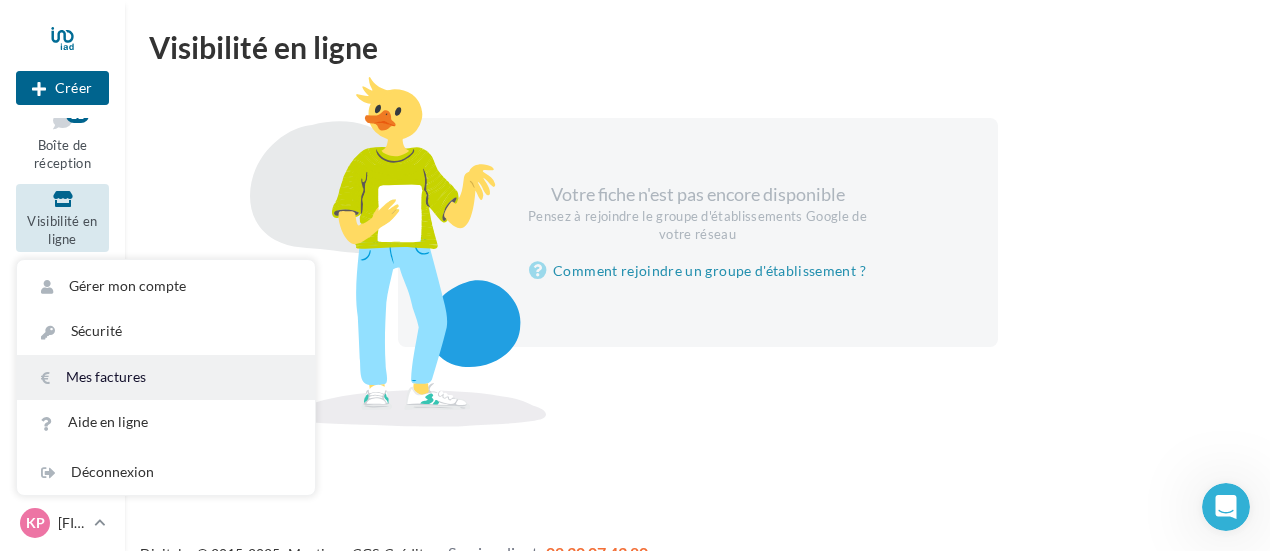click on "Mes factures" at bounding box center [166, 377] 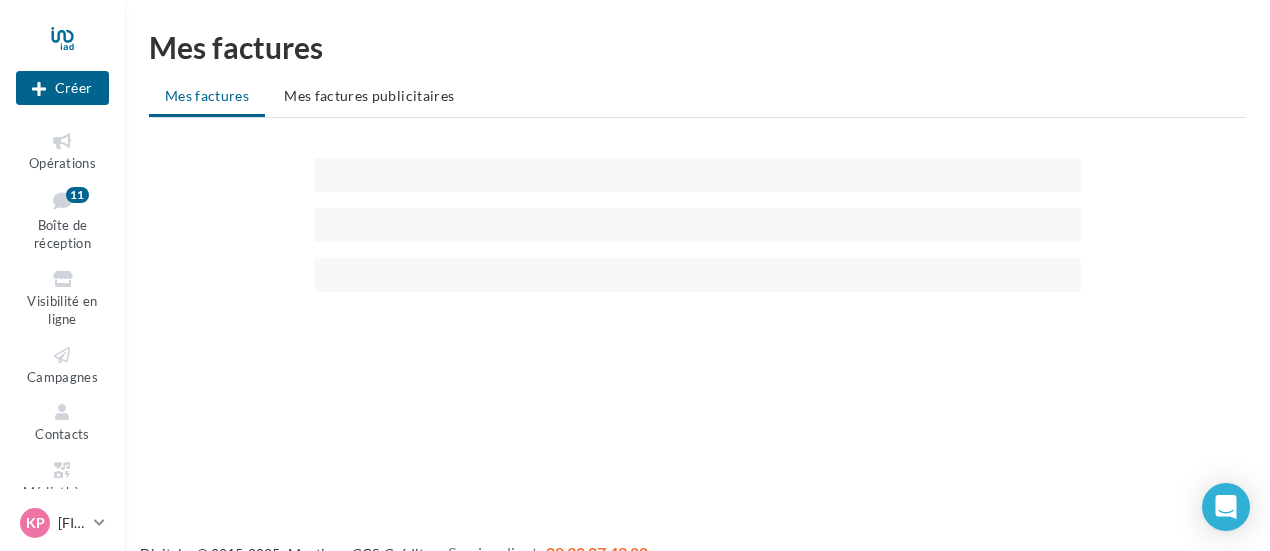 scroll, scrollTop: 0, scrollLeft: 0, axis: both 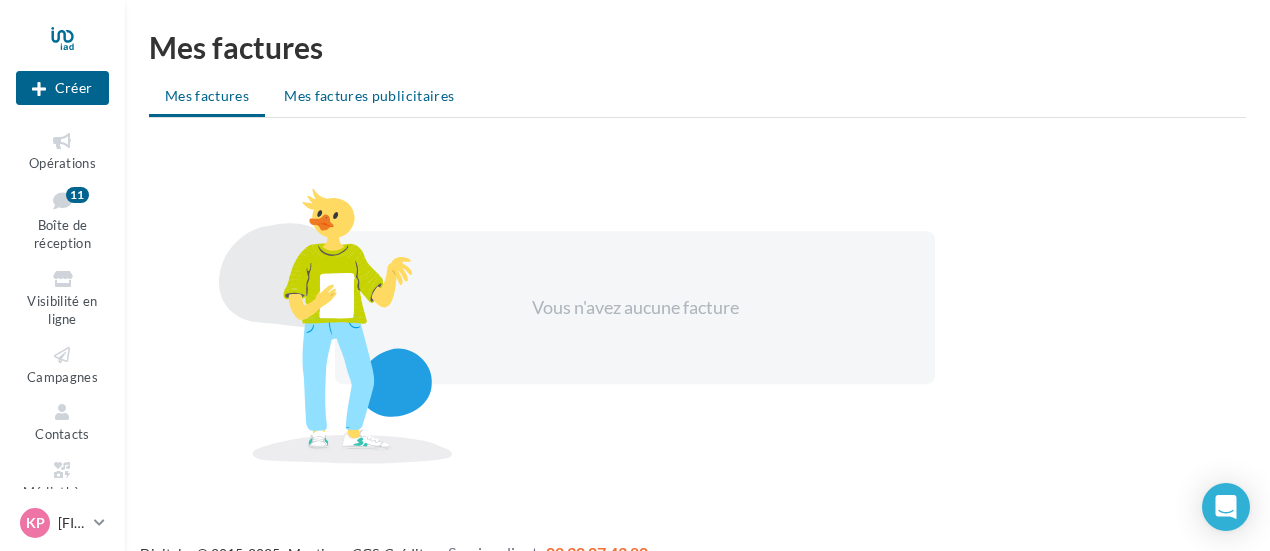 click on "Mes factures publicitaires" at bounding box center (369, 95) 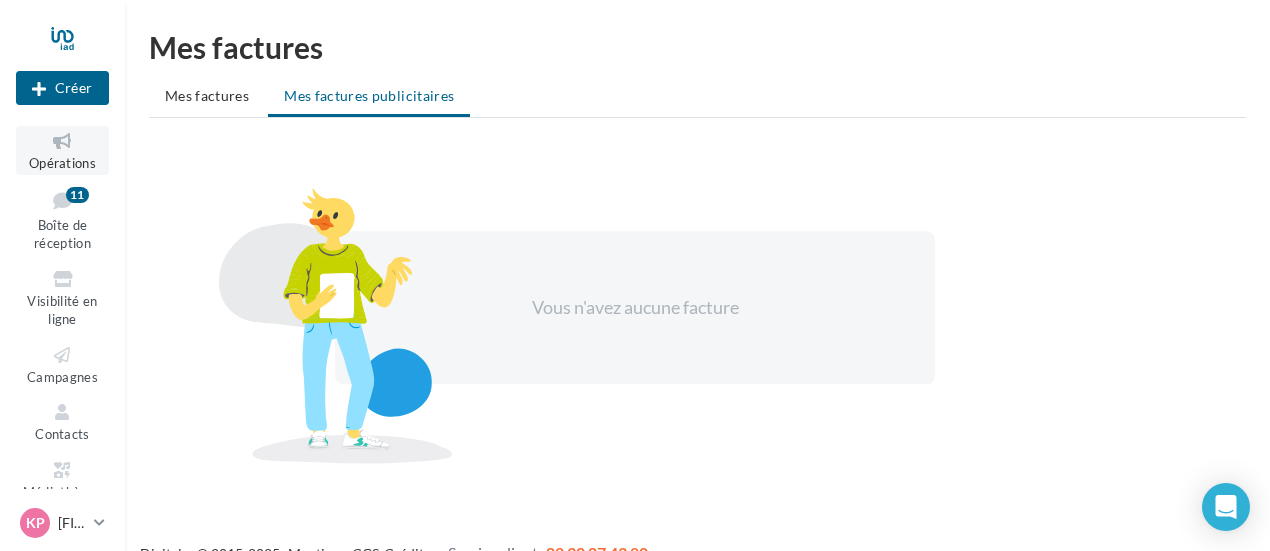 click on "Opérations" at bounding box center (62, 150) 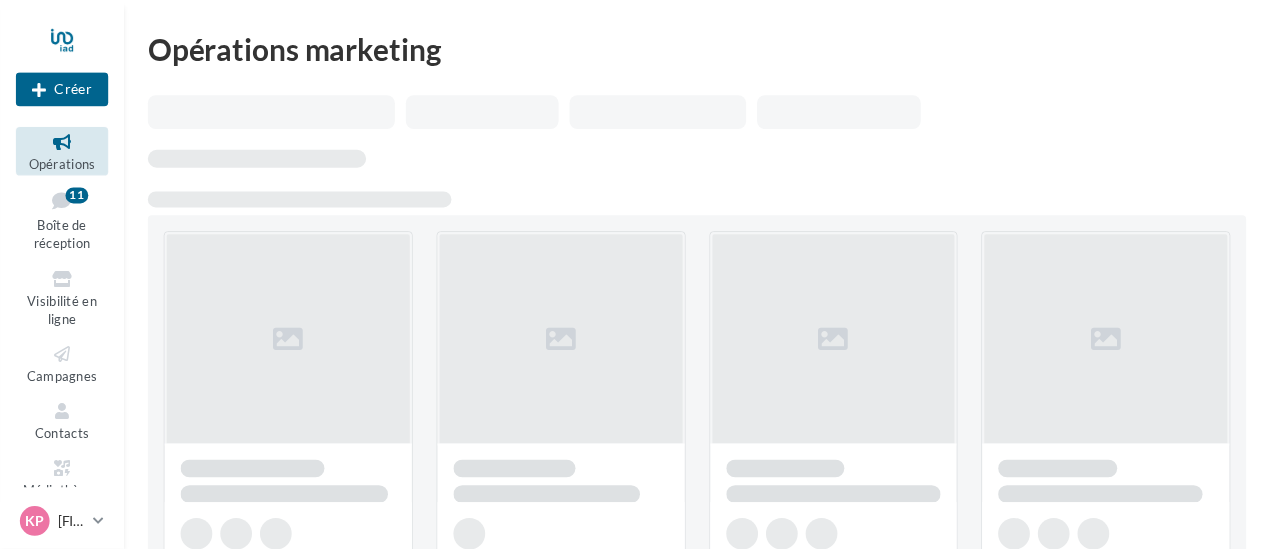 scroll, scrollTop: 0, scrollLeft: 0, axis: both 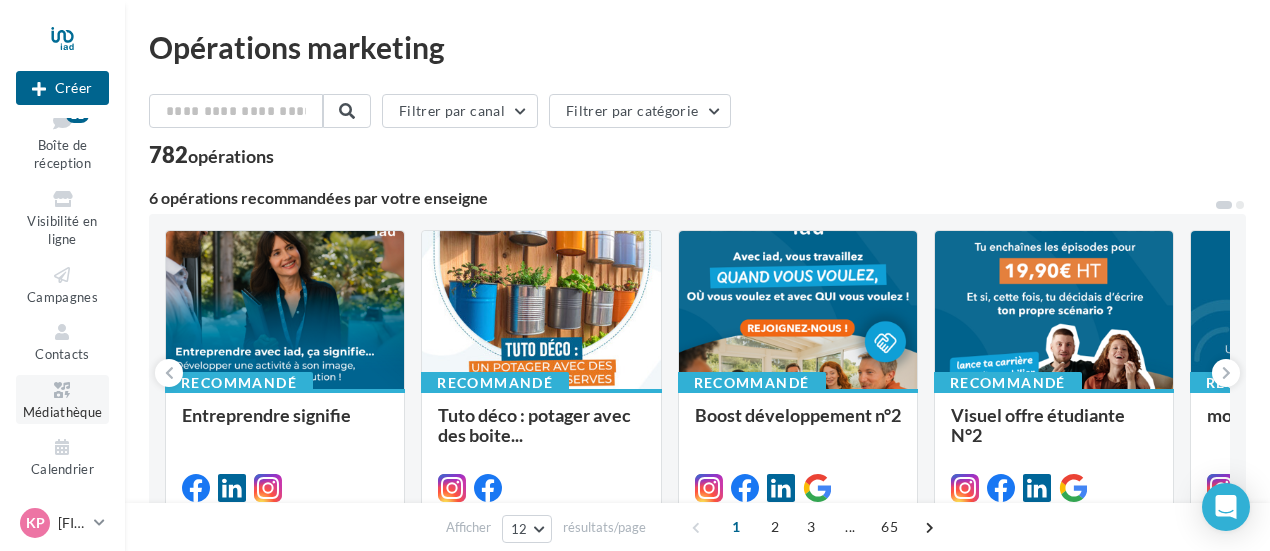 click at bounding box center [62, 390] 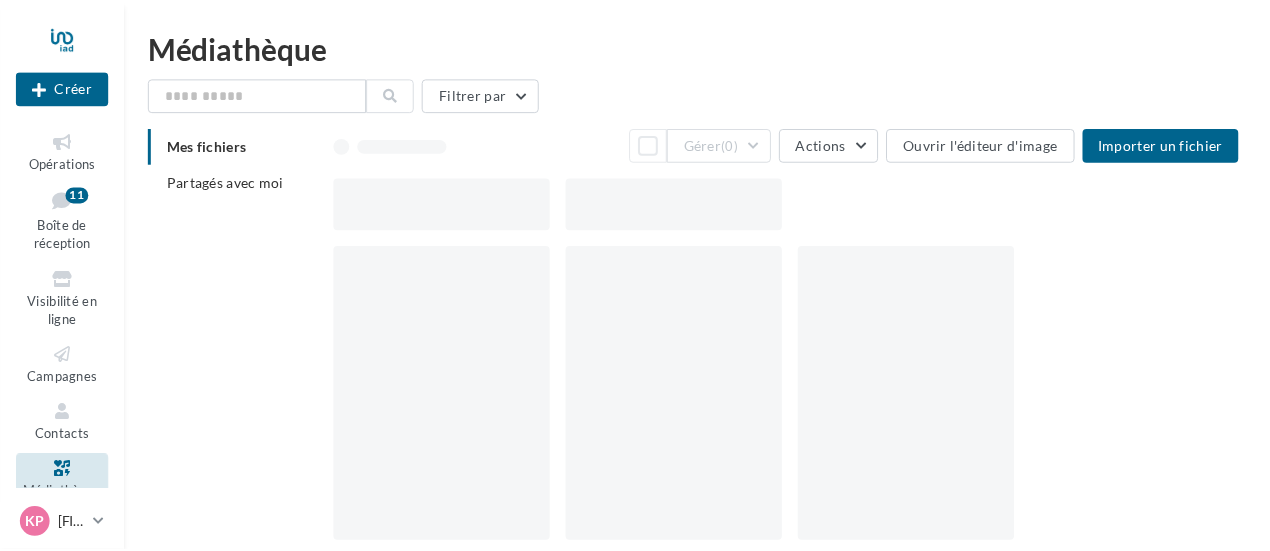 scroll, scrollTop: 0, scrollLeft: 0, axis: both 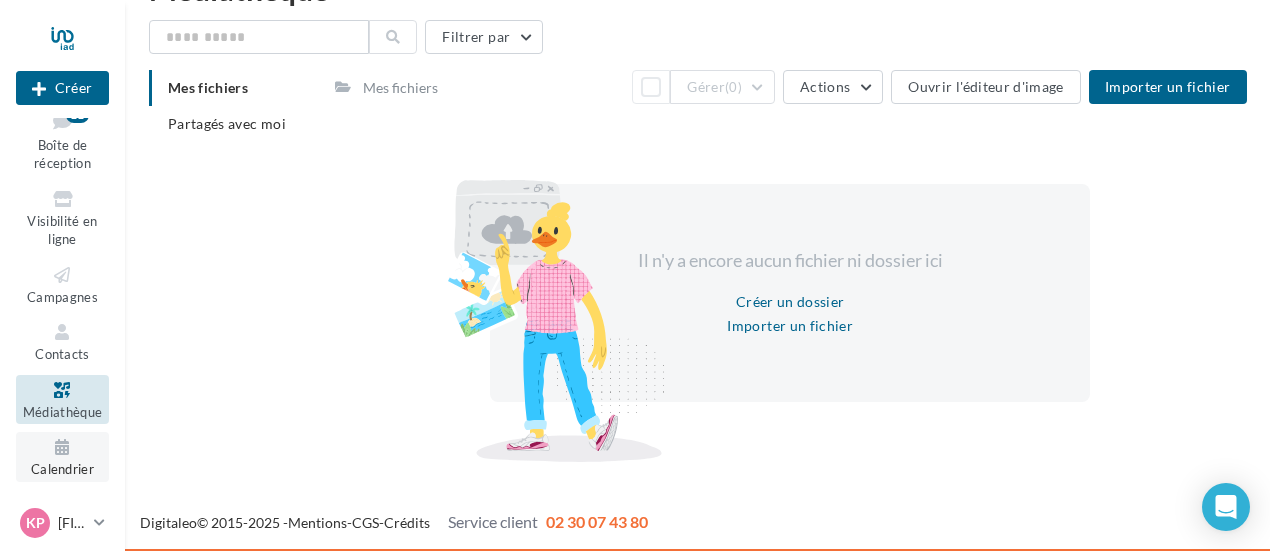 click on "Calendrier" at bounding box center [62, 469] 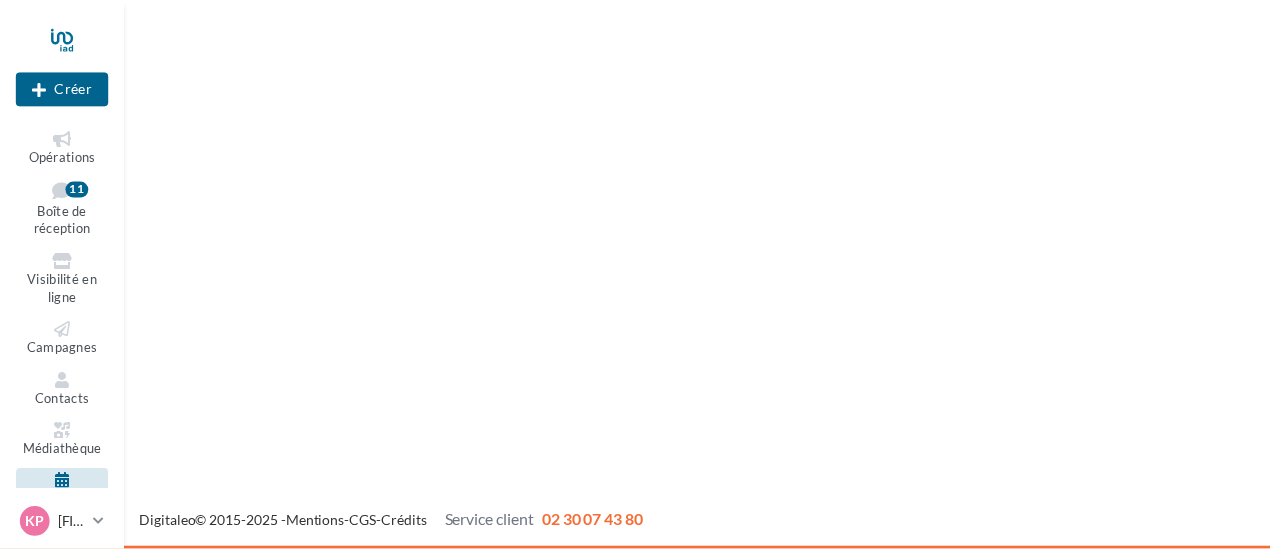 scroll, scrollTop: 0, scrollLeft: 0, axis: both 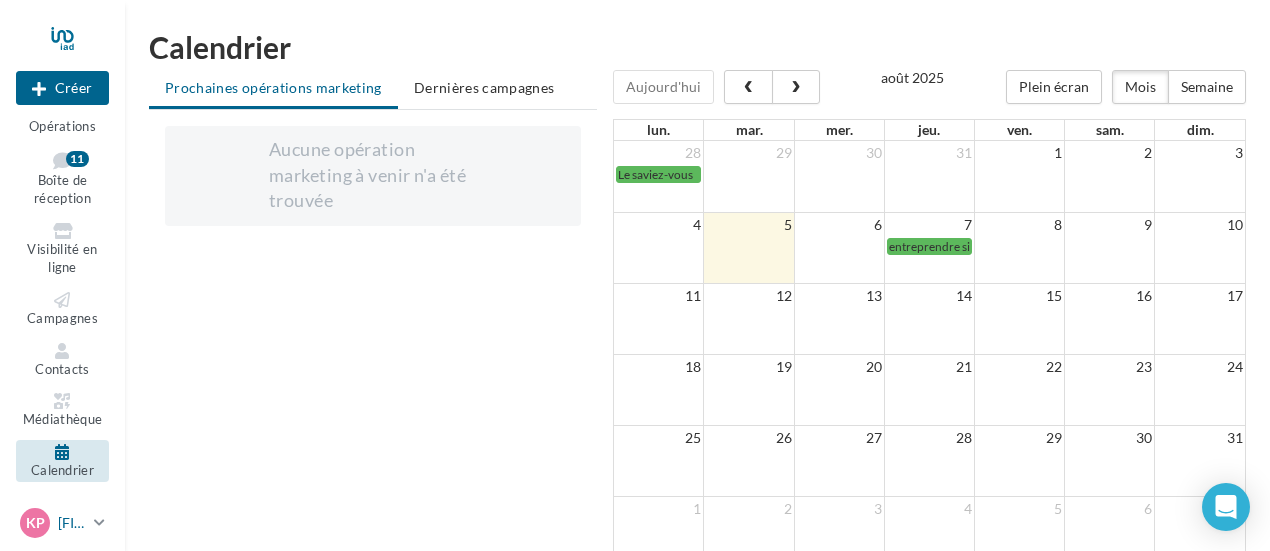 click on "[FIRST] [LAST]" at bounding box center [72, 523] 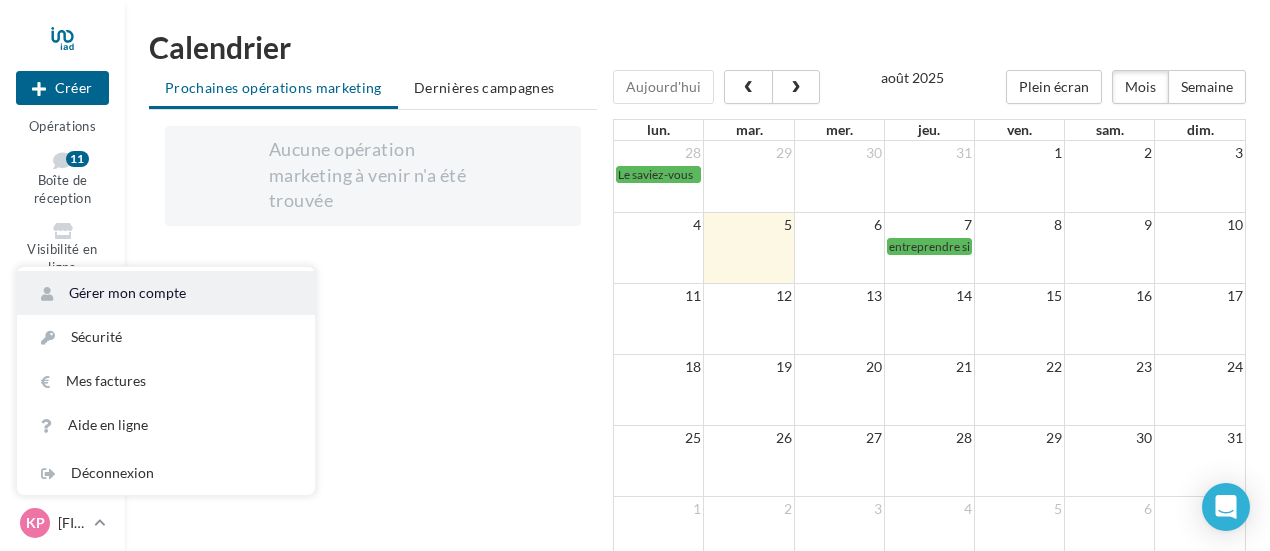 click on "Gérer mon compte" at bounding box center (166, 293) 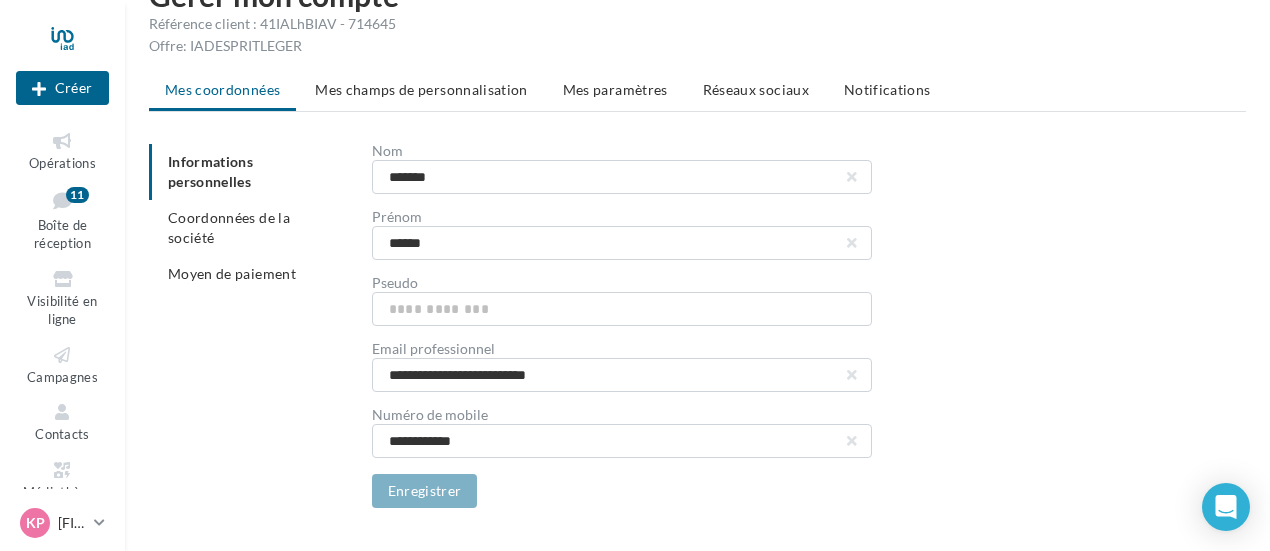 scroll, scrollTop: 0, scrollLeft: 0, axis: both 